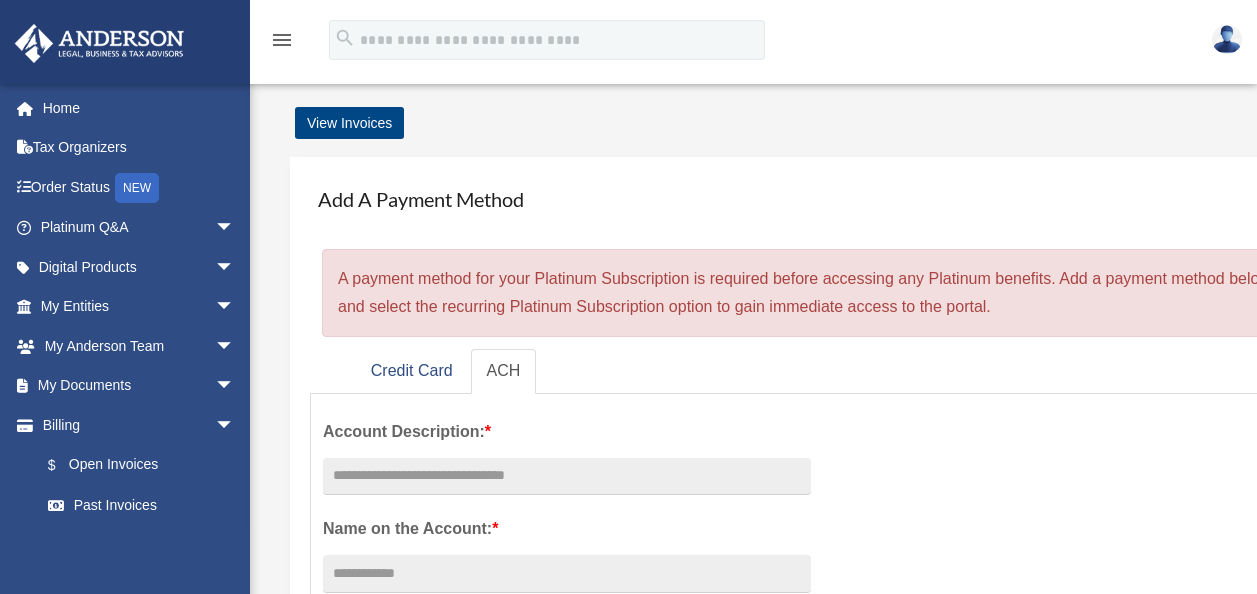 scroll, scrollTop: 0, scrollLeft: 0, axis: both 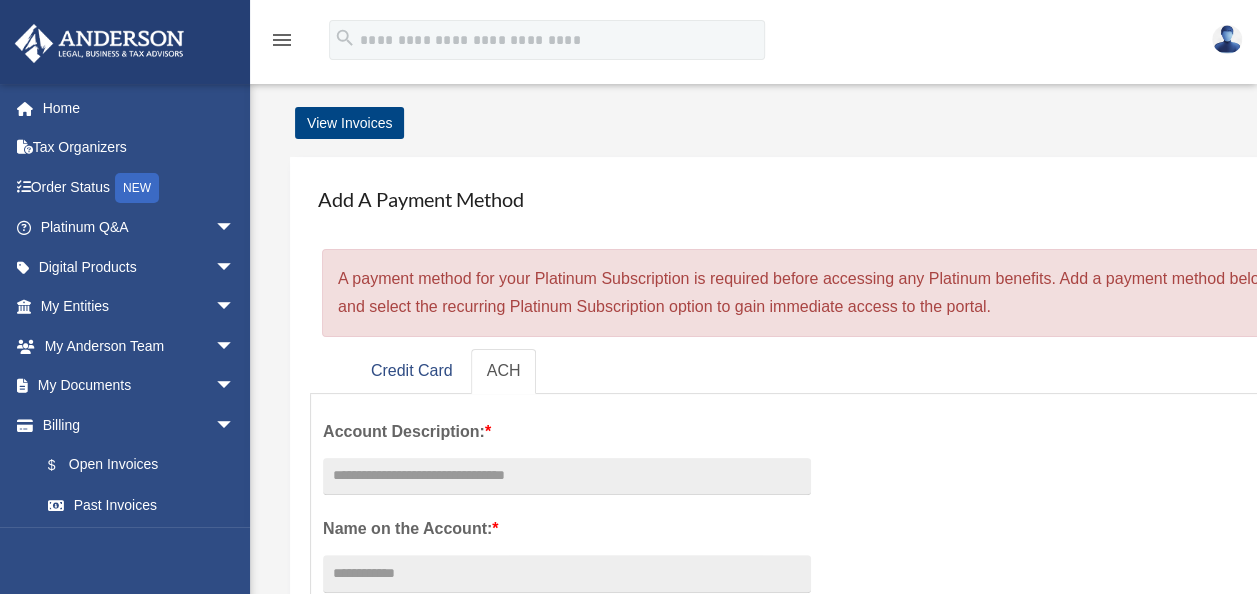 click on "Credit Card
ACH" at bounding box center [826, 371] 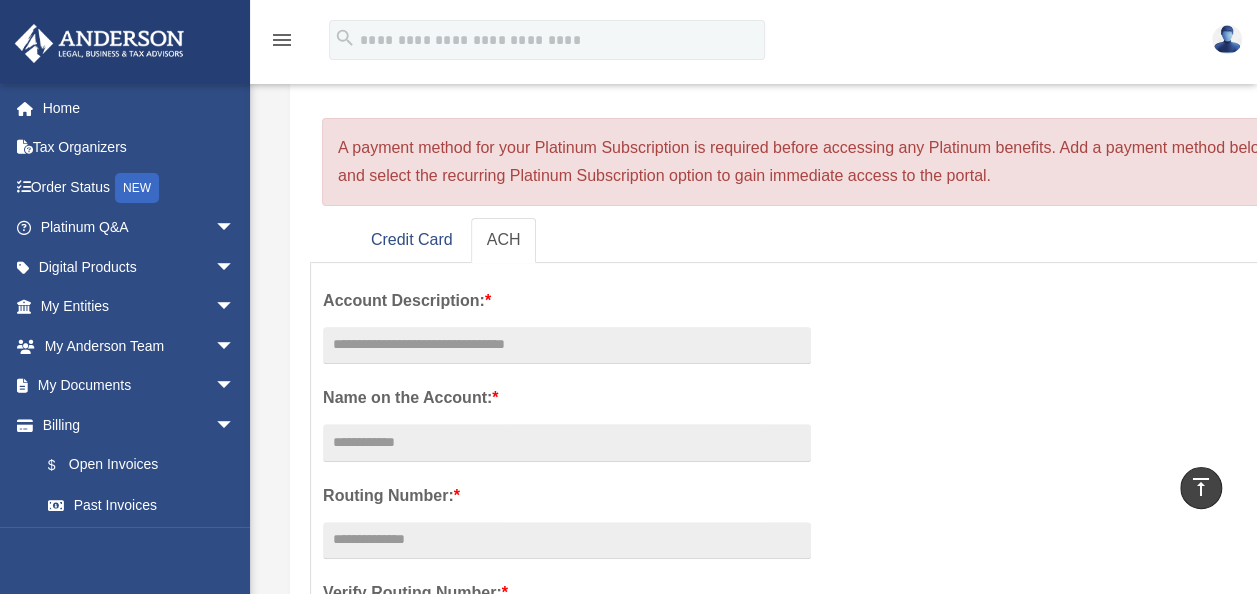 scroll, scrollTop: 100, scrollLeft: 0, axis: vertical 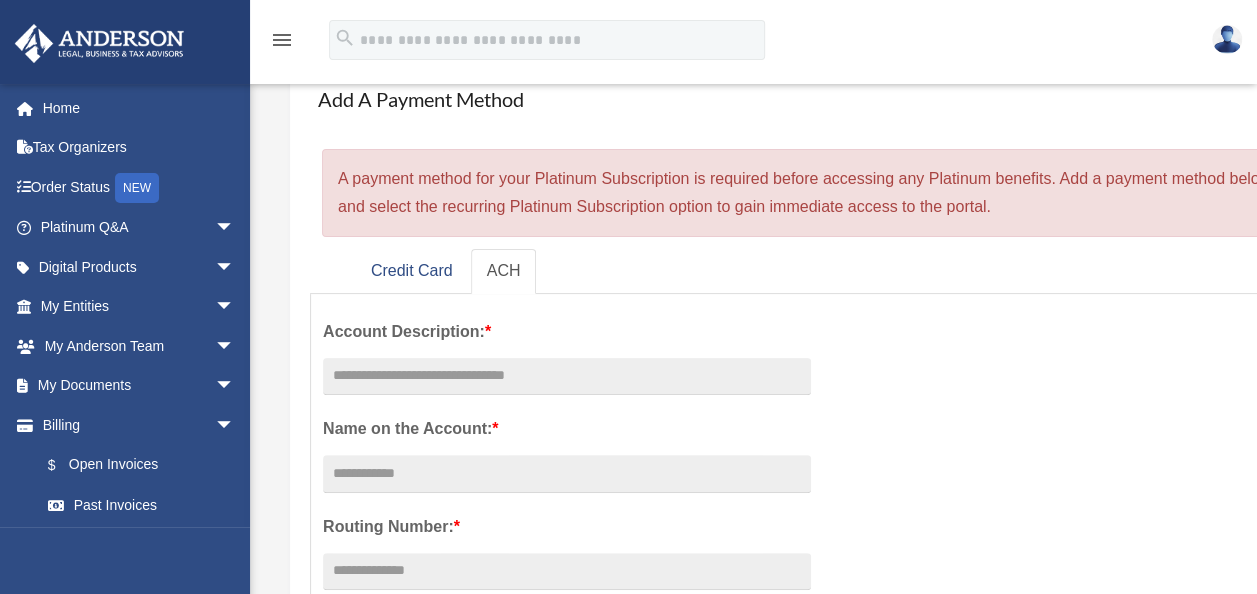 drag, startPoint x: 948, startPoint y: 216, endPoint x: 834, endPoint y: 216, distance: 114 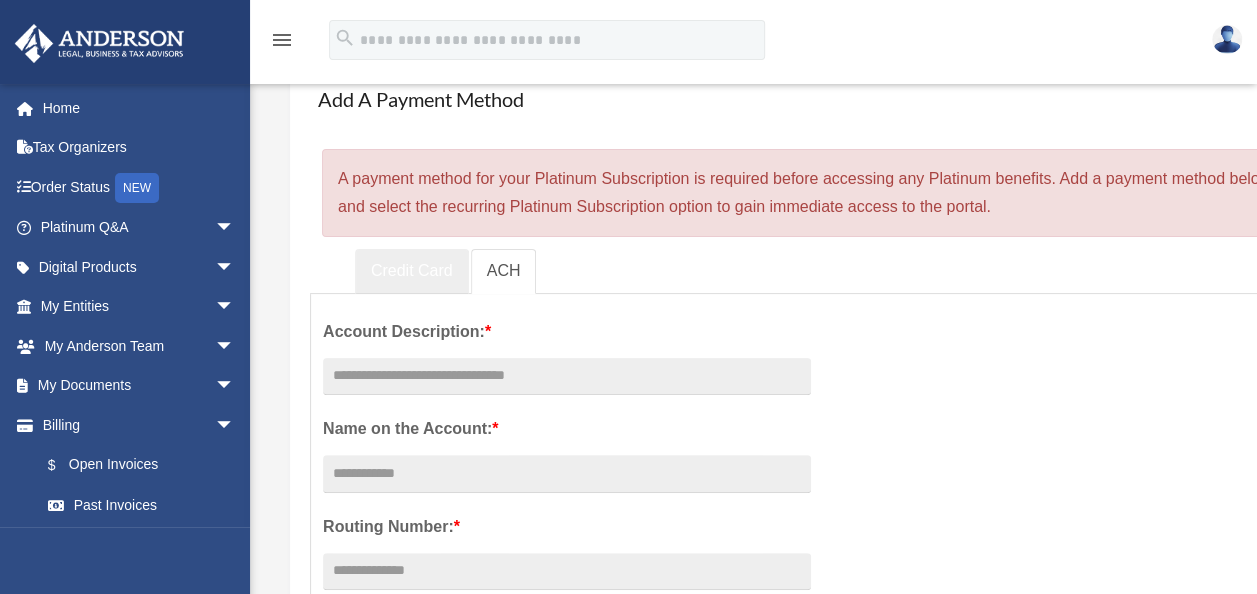 click on "Credit Card" at bounding box center (412, 271) 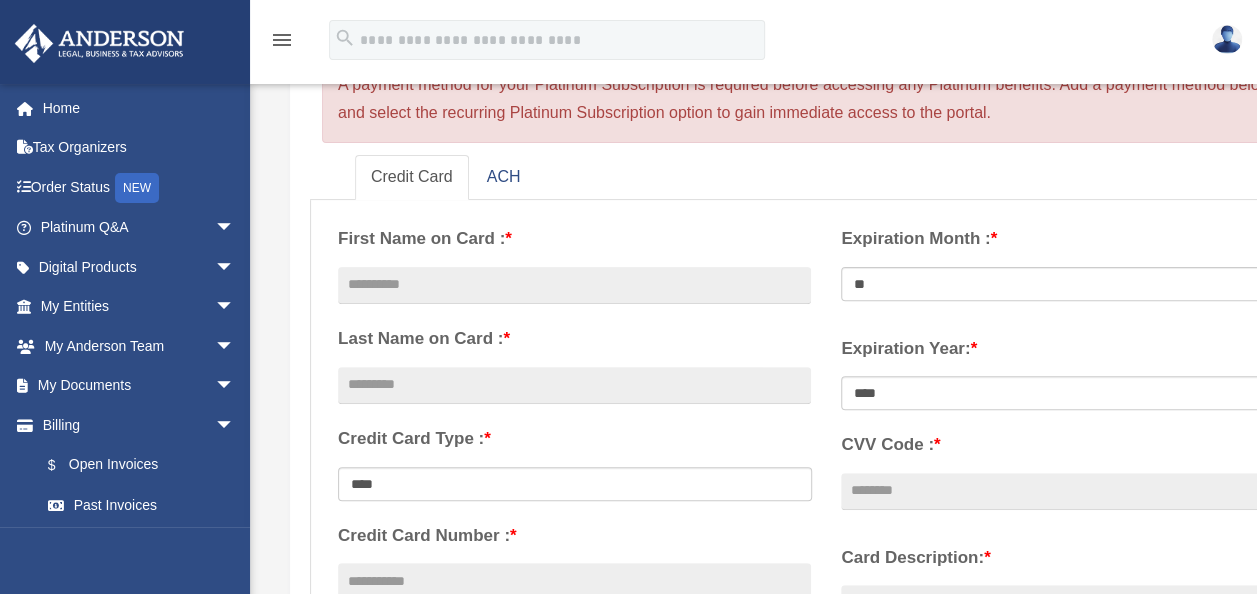 scroll, scrollTop: 300, scrollLeft: 0, axis: vertical 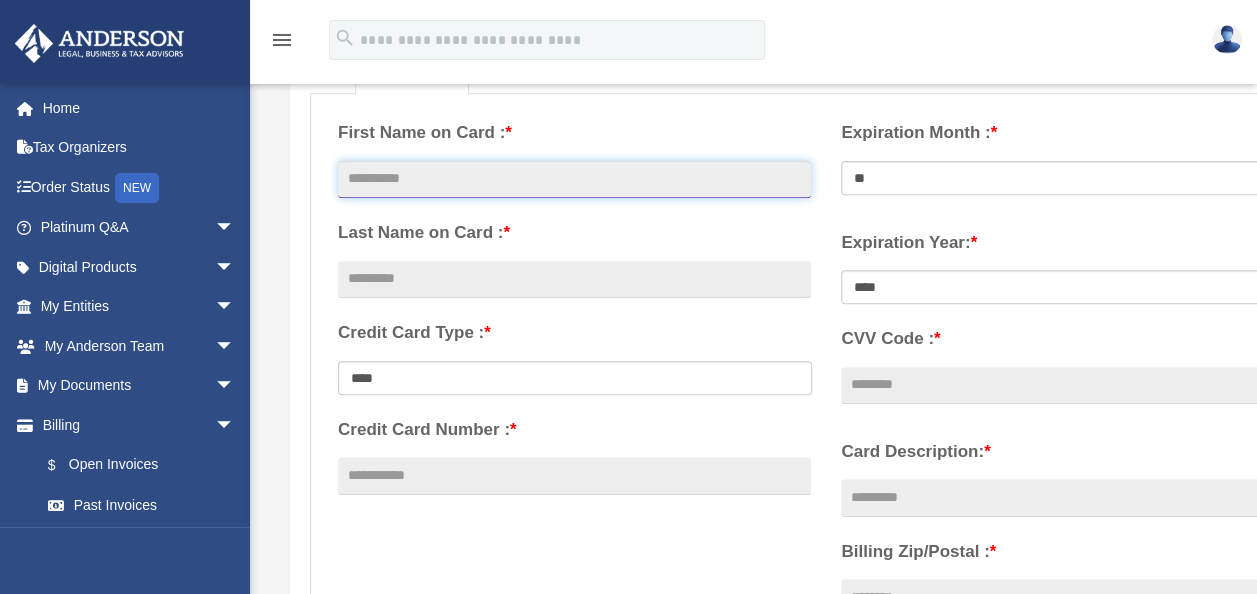 click at bounding box center [574, 180] 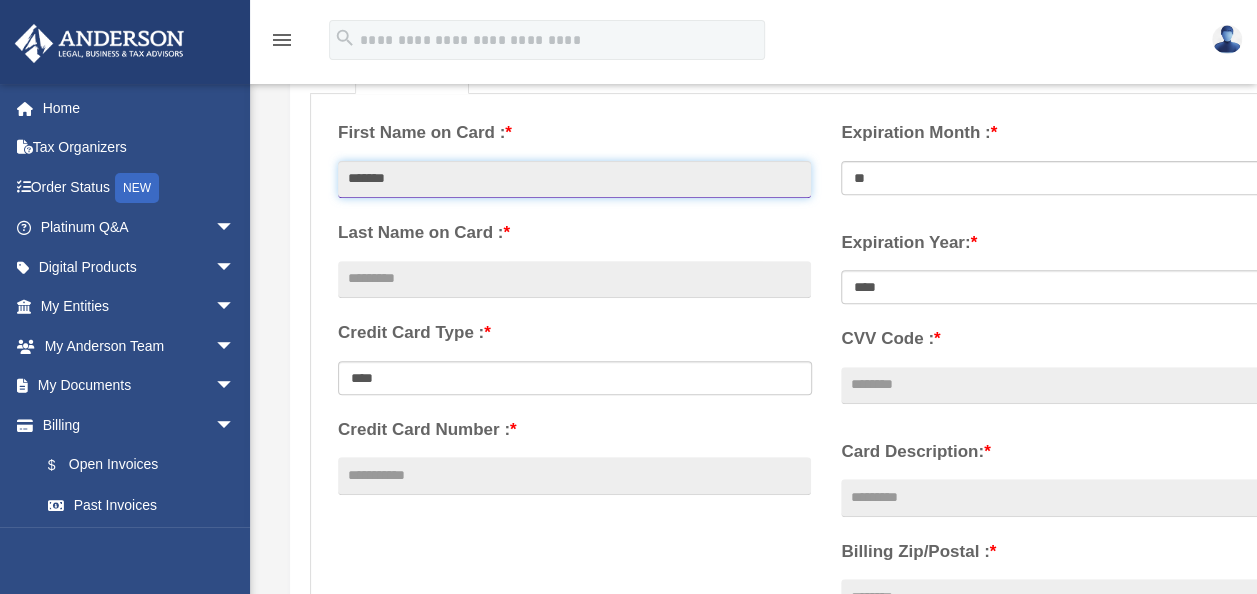 type on "*******" 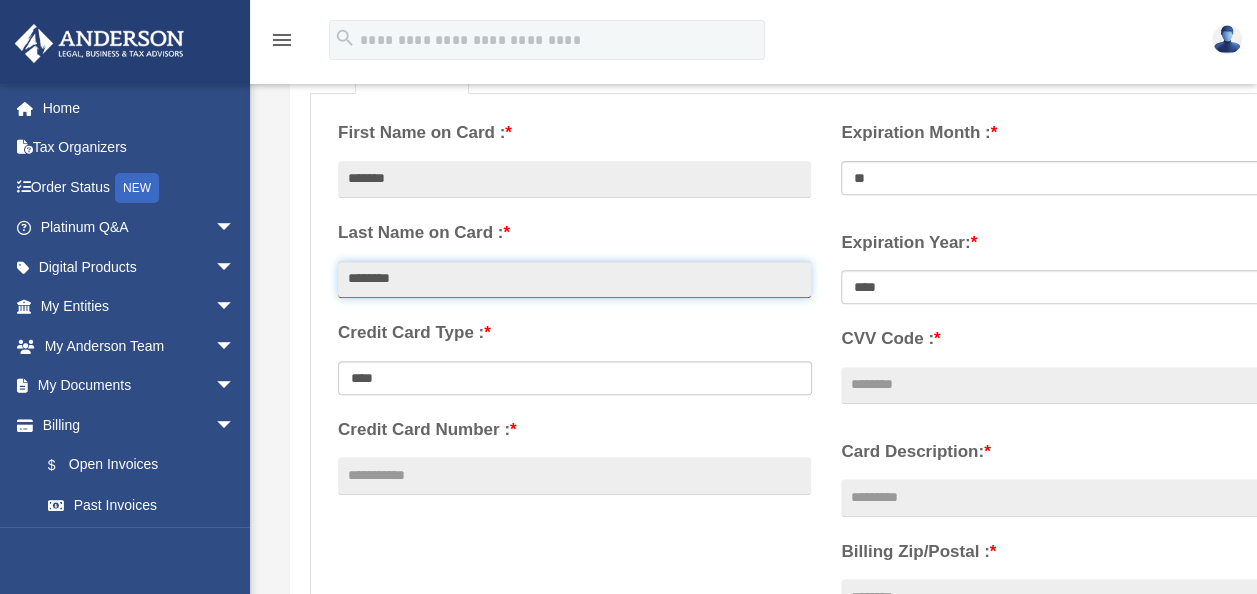 type on "********" 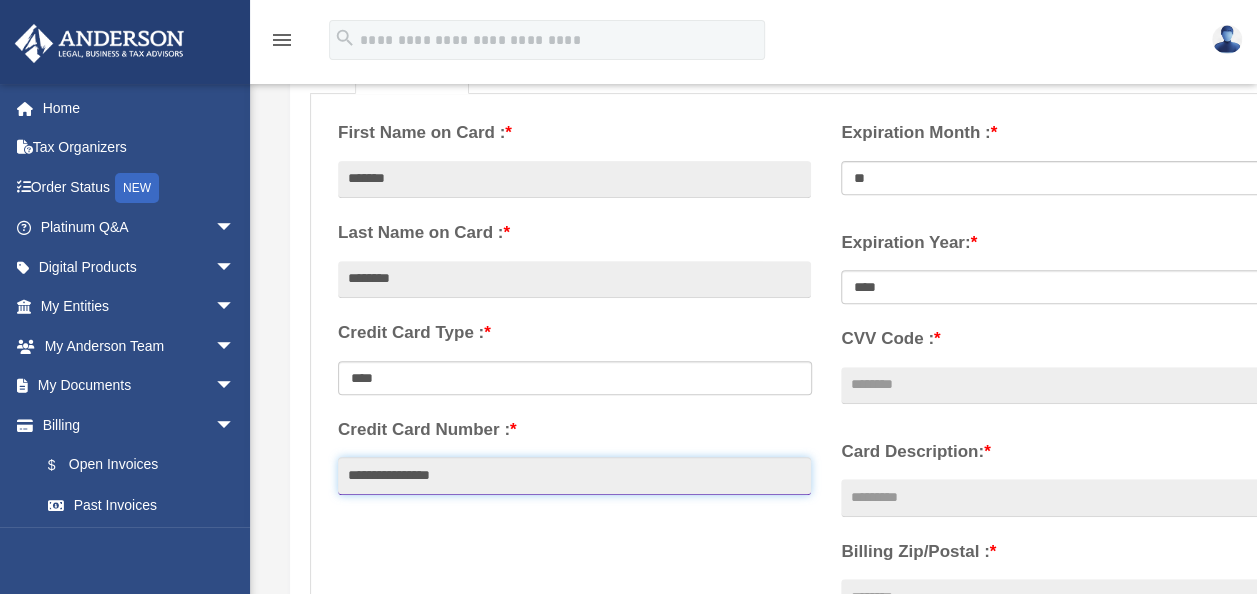 type on "**********" 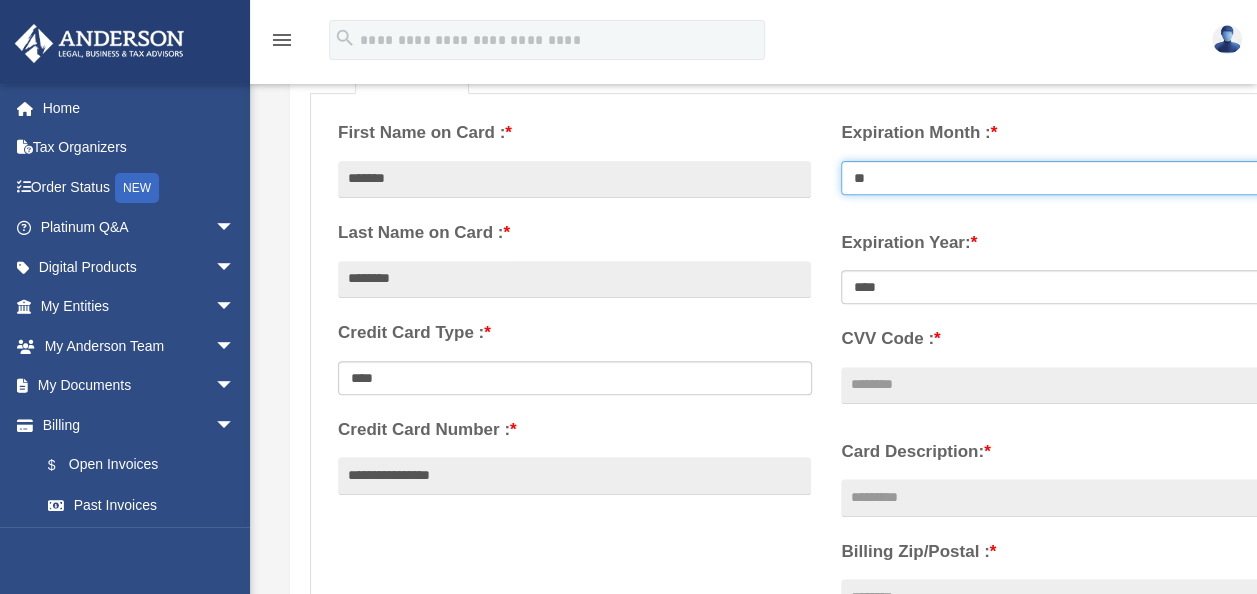 click on "**
**
**
**
**
**
**
** ** ** ** **" at bounding box center (1078, 178) 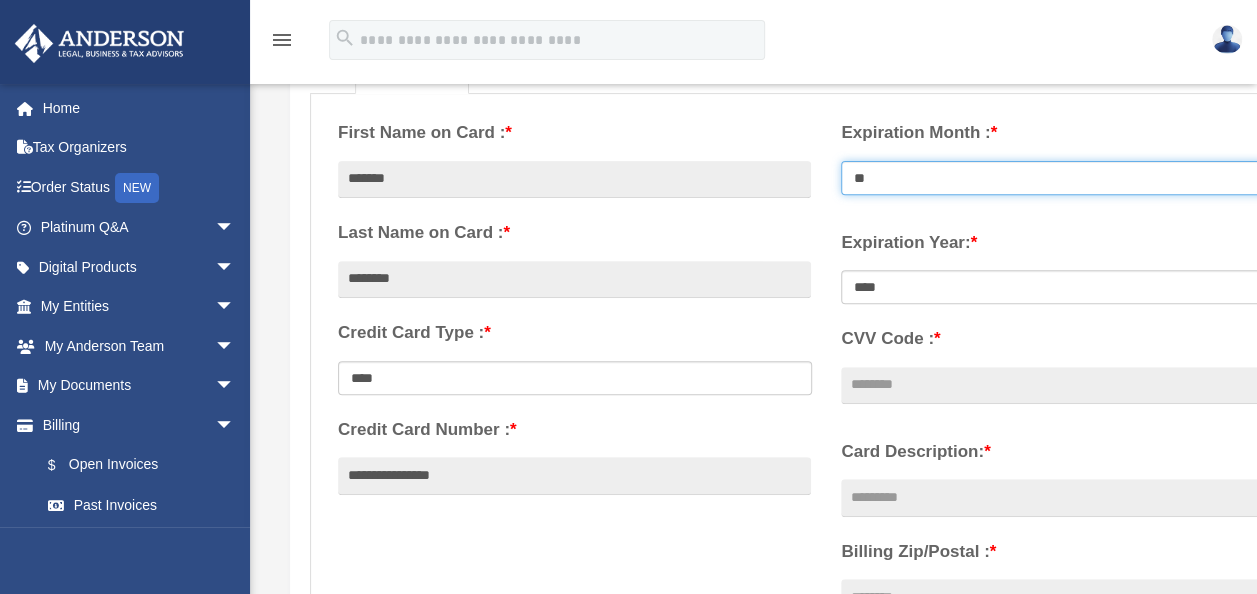 select on "**" 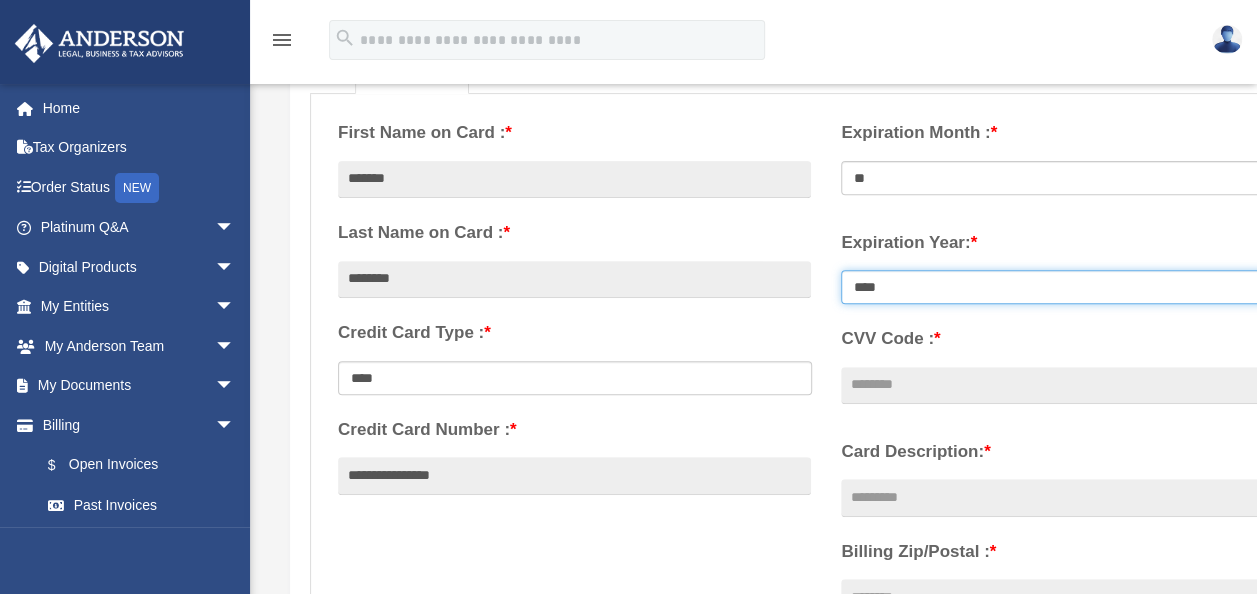 click on "****
****
****
****
****
****
****
**** ****" at bounding box center [1078, 287] 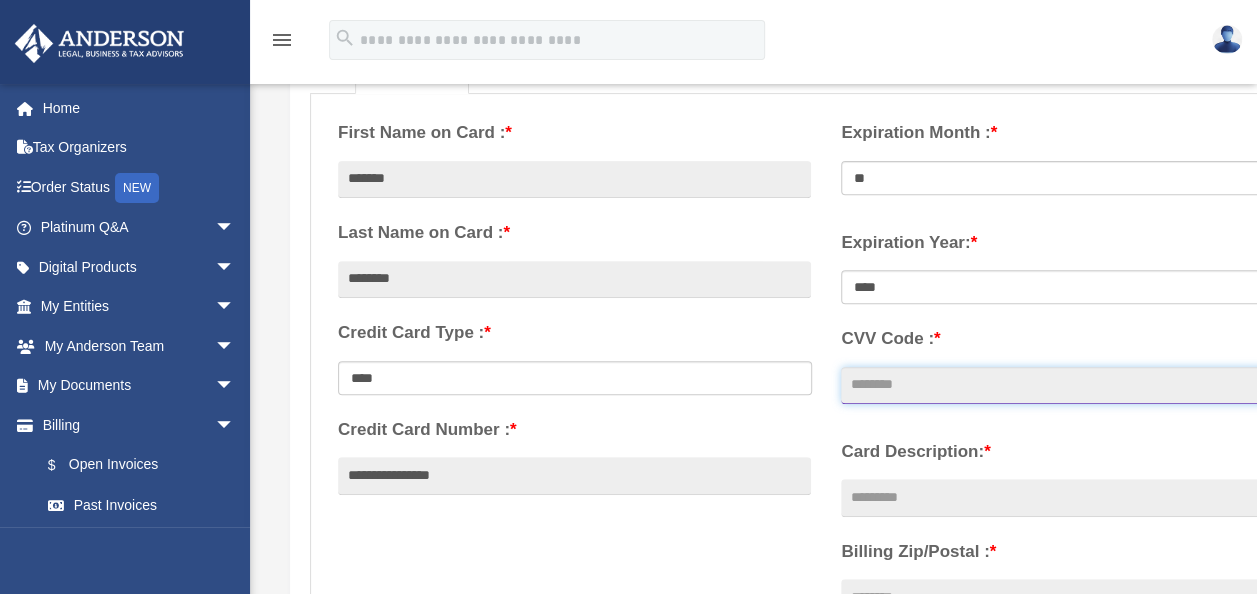 click on "CVV Code : *" at bounding box center (1077, 386) 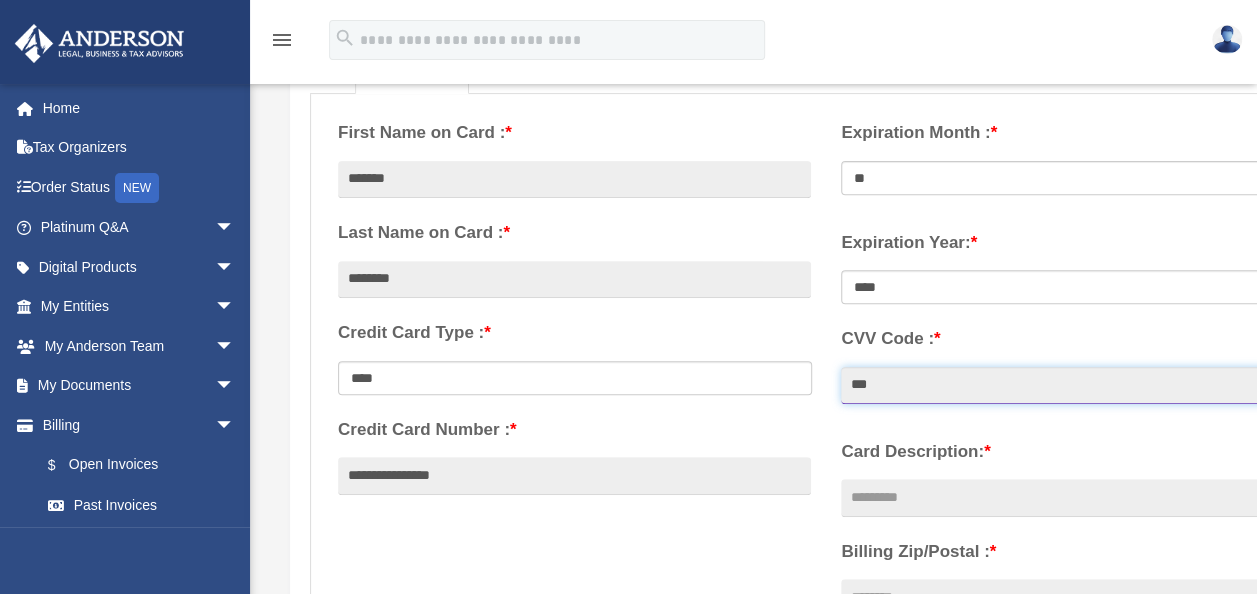 type on "***" 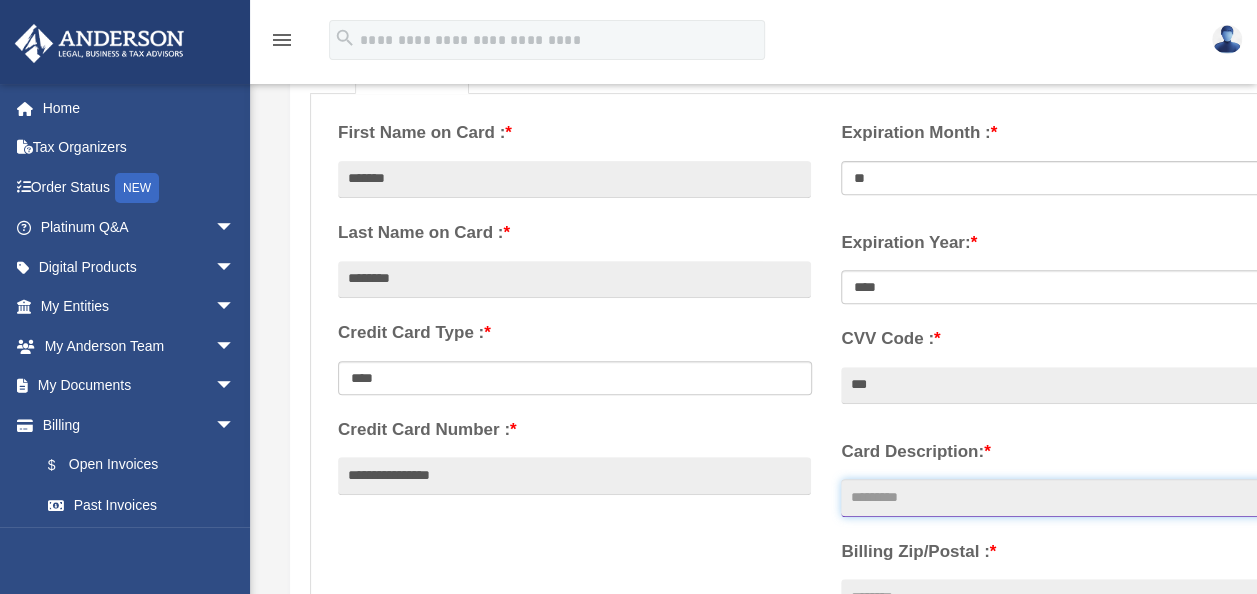 click on "Card Description: *" at bounding box center [1077, 498] 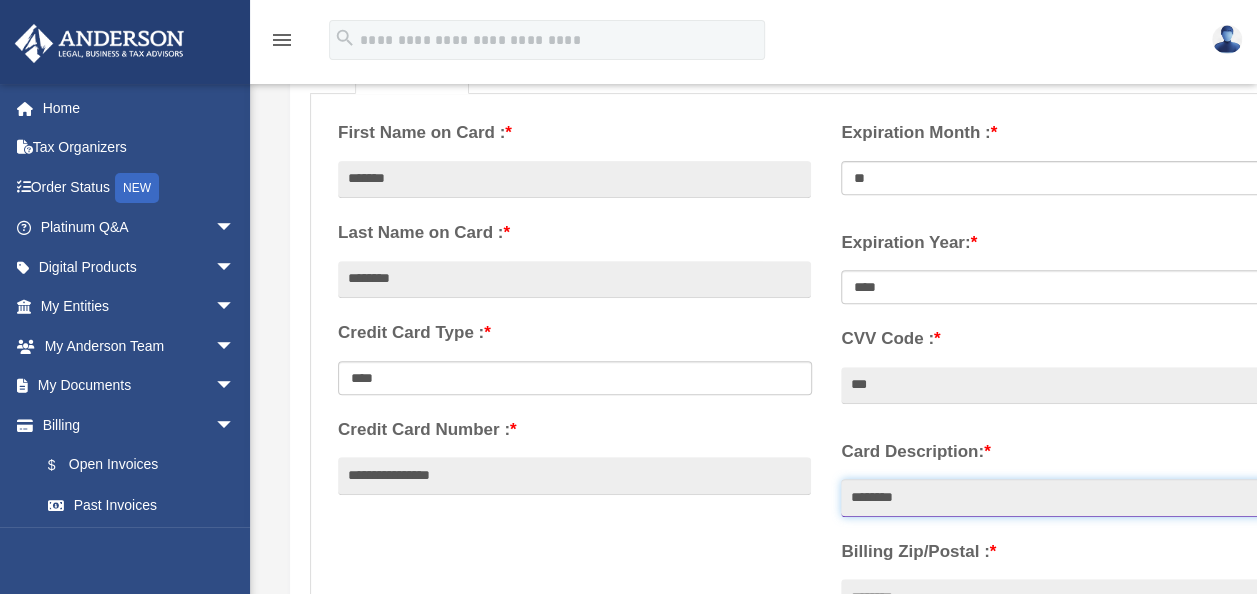type on "********" 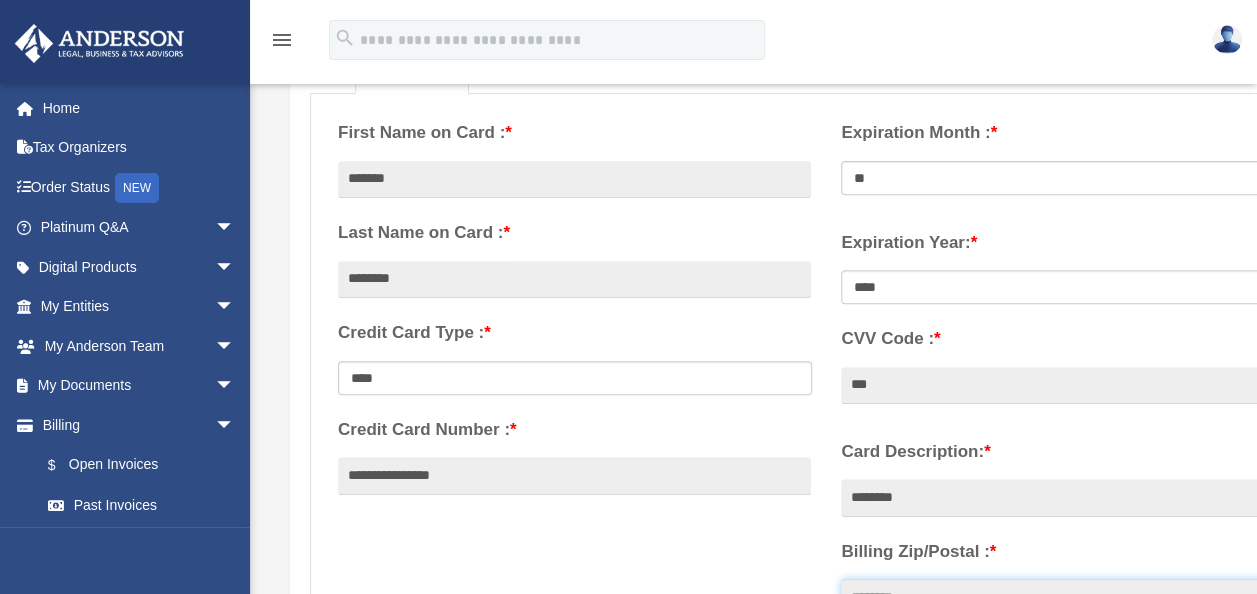 scroll, scrollTop: 0, scrollLeft: 58, axis: horizontal 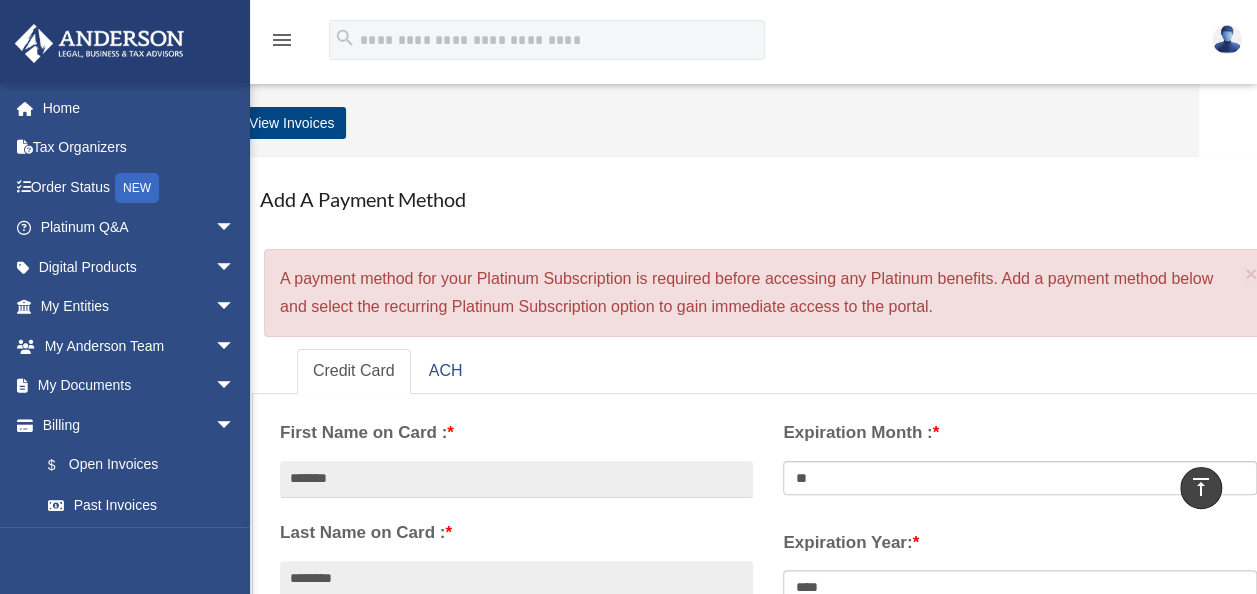 type on "*****" 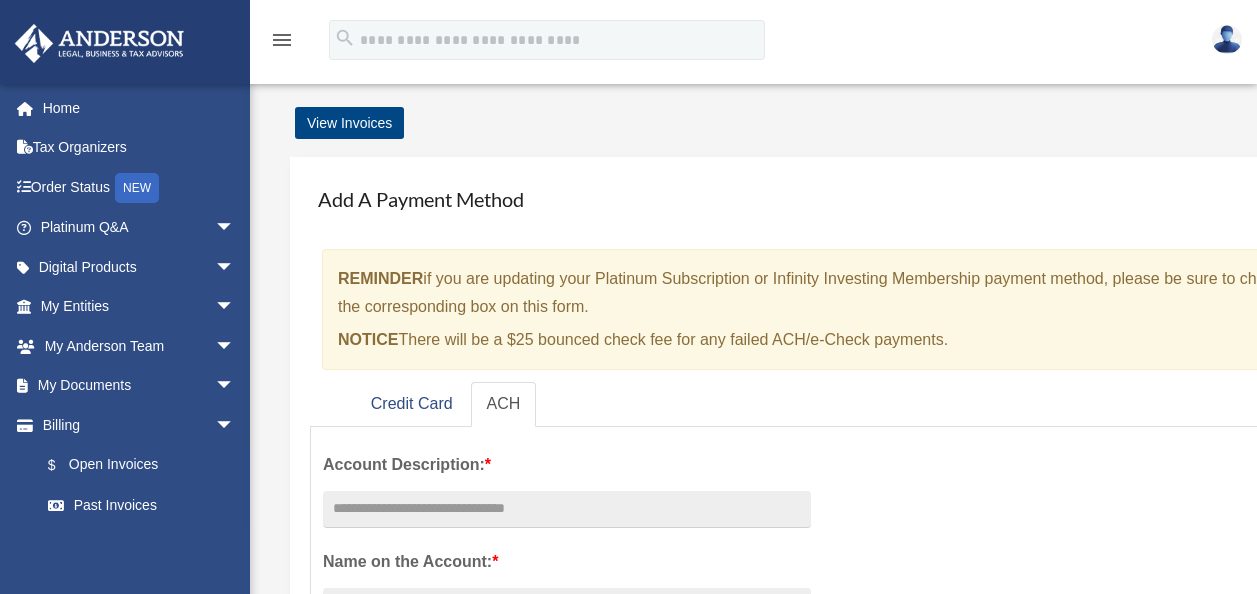 scroll, scrollTop: 0, scrollLeft: 0, axis: both 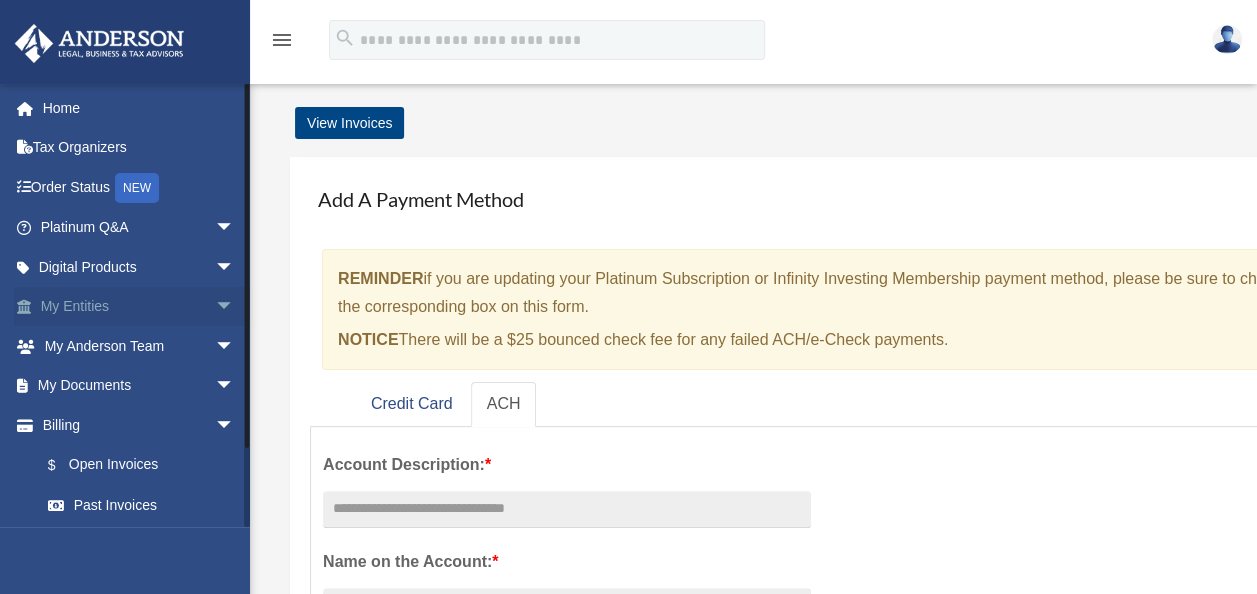 click on "arrow_drop_down" at bounding box center (235, 307) 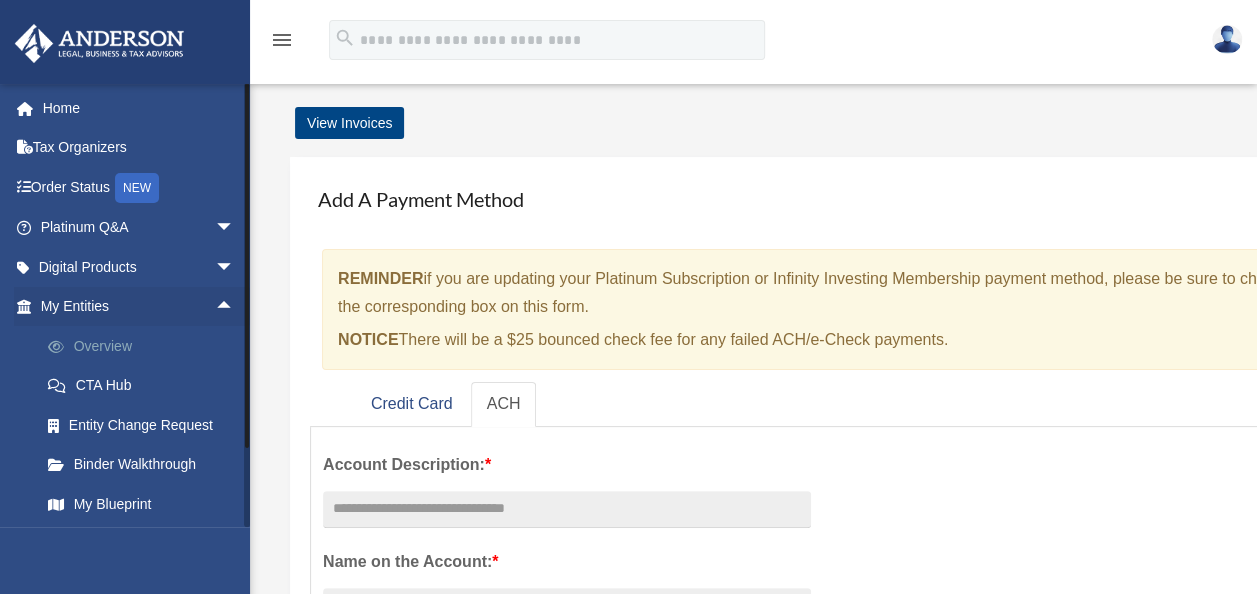 click on "Overview" at bounding box center (146, 346) 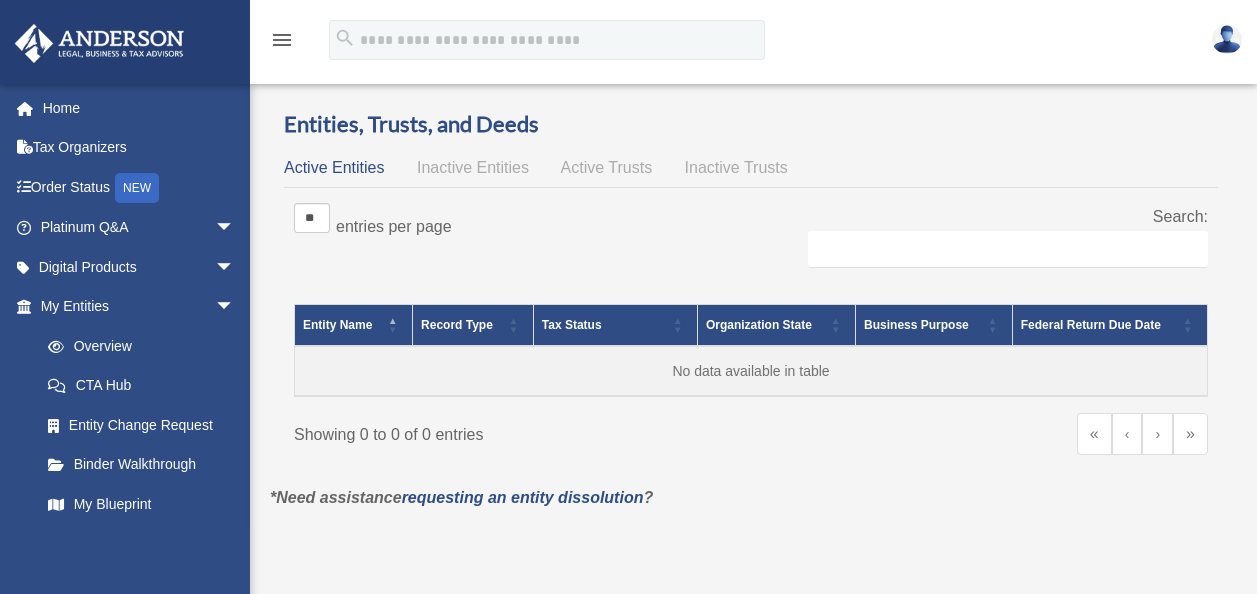 scroll, scrollTop: 0, scrollLeft: 0, axis: both 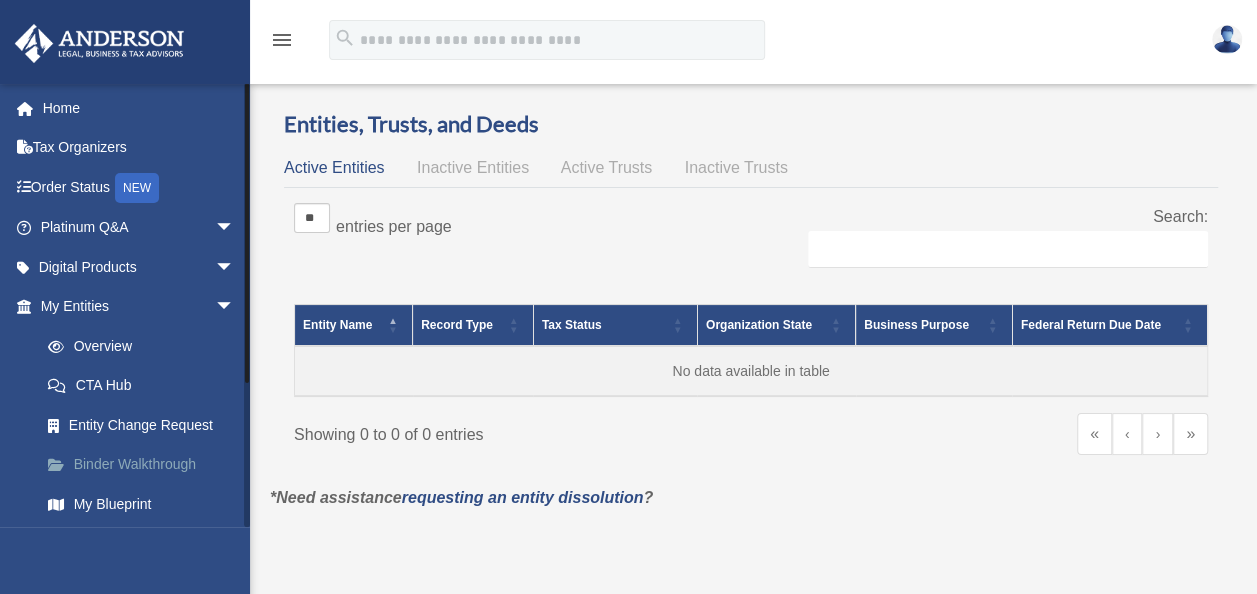 click on "Binder Walkthrough" at bounding box center [146, 465] 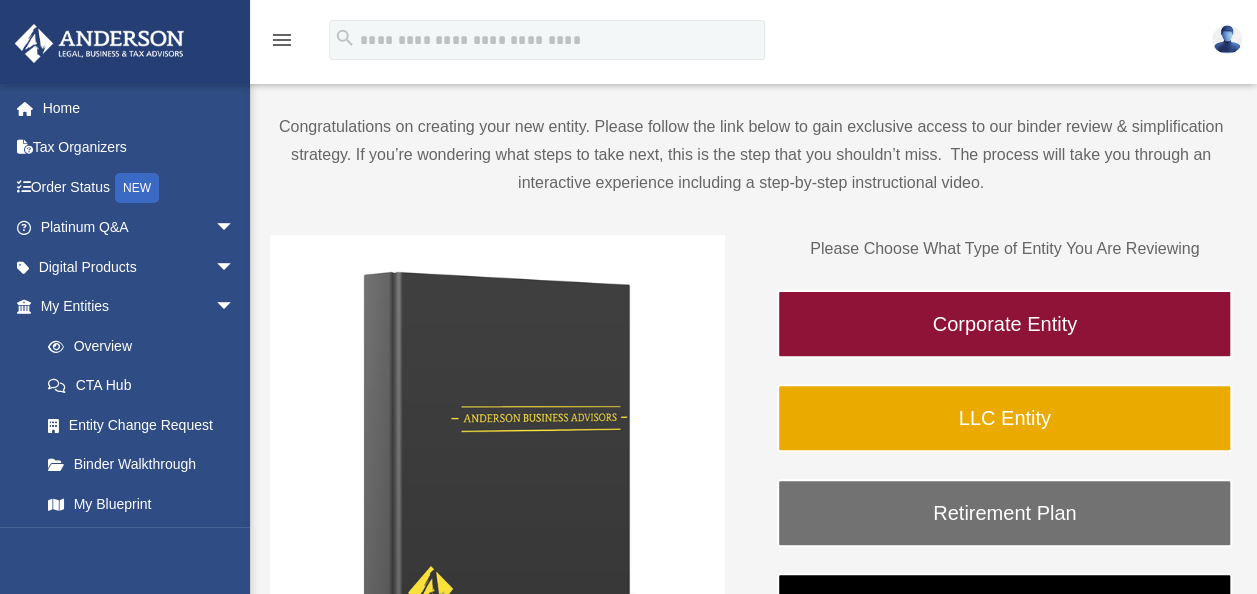 scroll, scrollTop: 100, scrollLeft: 0, axis: vertical 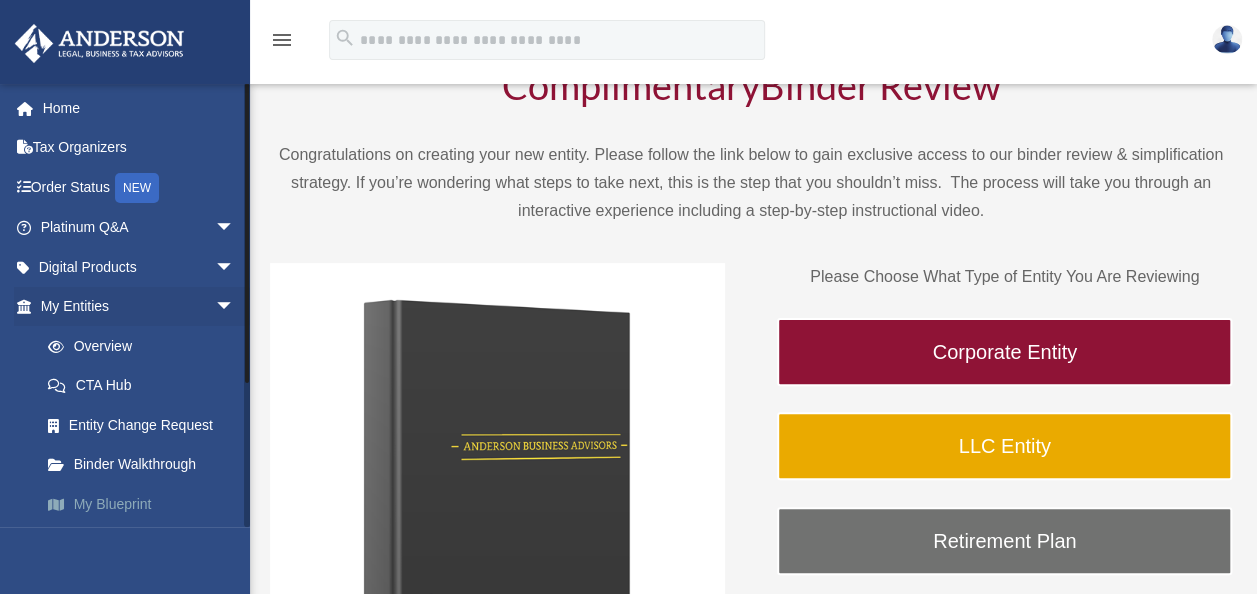 click on "My Blueprint" at bounding box center [146, 504] 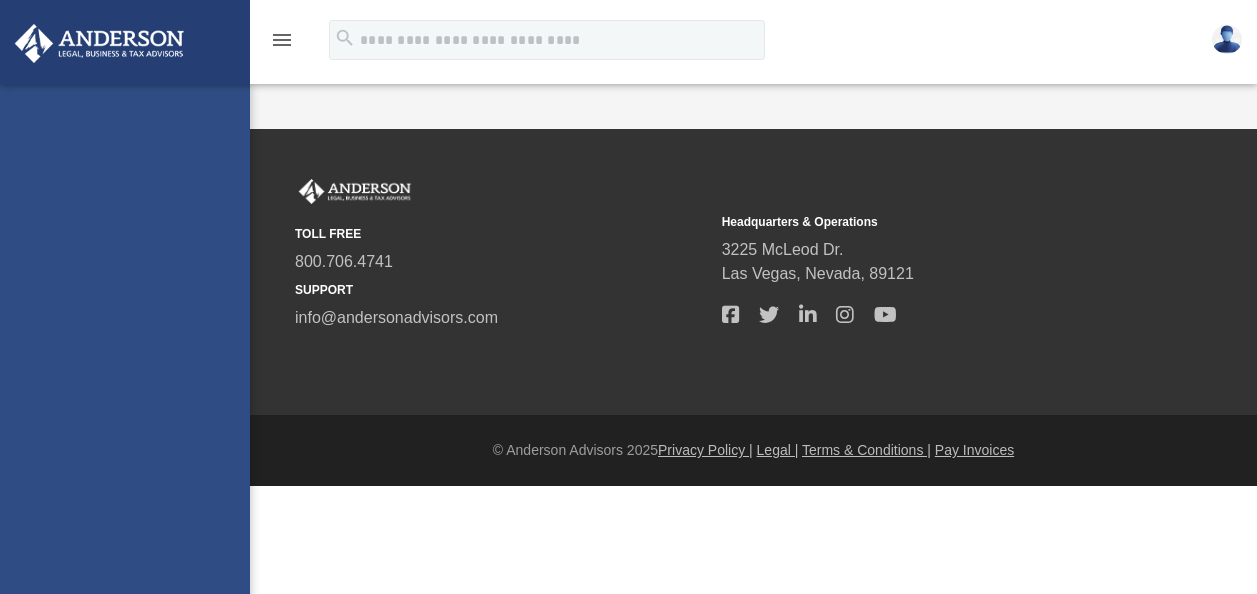 scroll, scrollTop: 0, scrollLeft: 0, axis: both 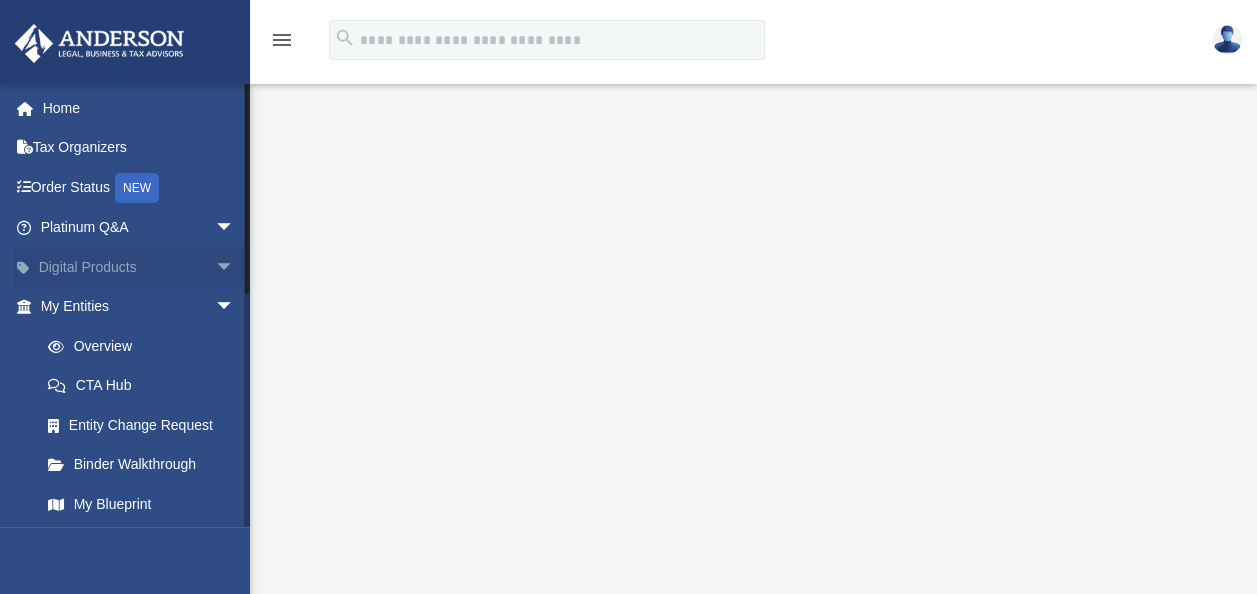click on "arrow_drop_down" at bounding box center (235, 267) 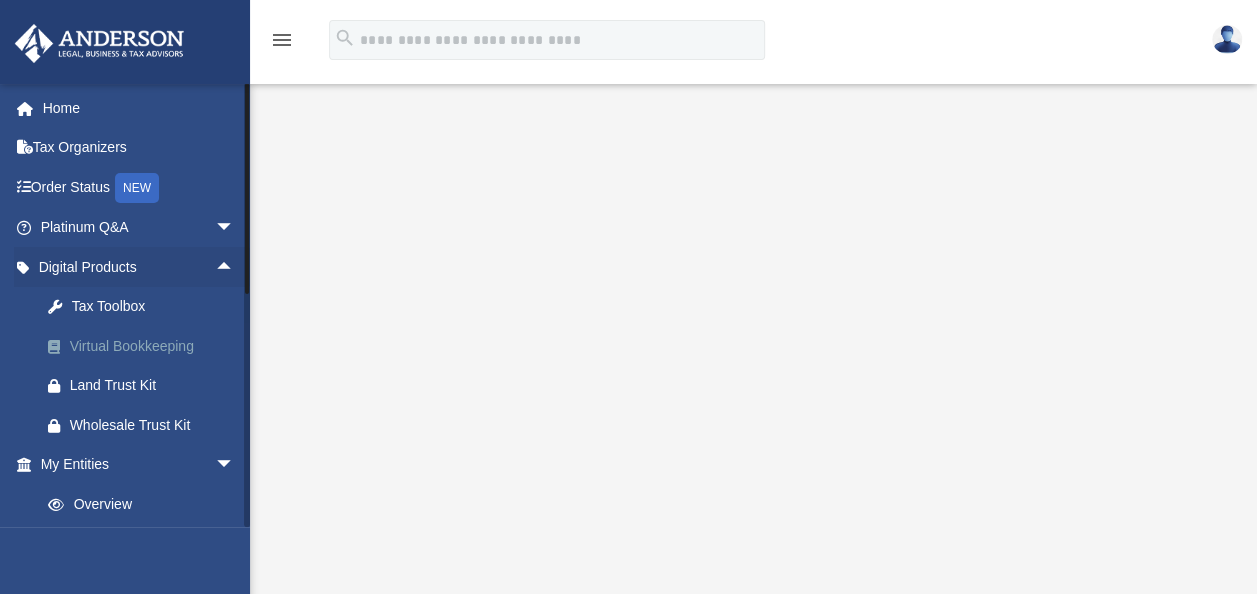 click on "Virtual Bookkeeping" at bounding box center (155, 346) 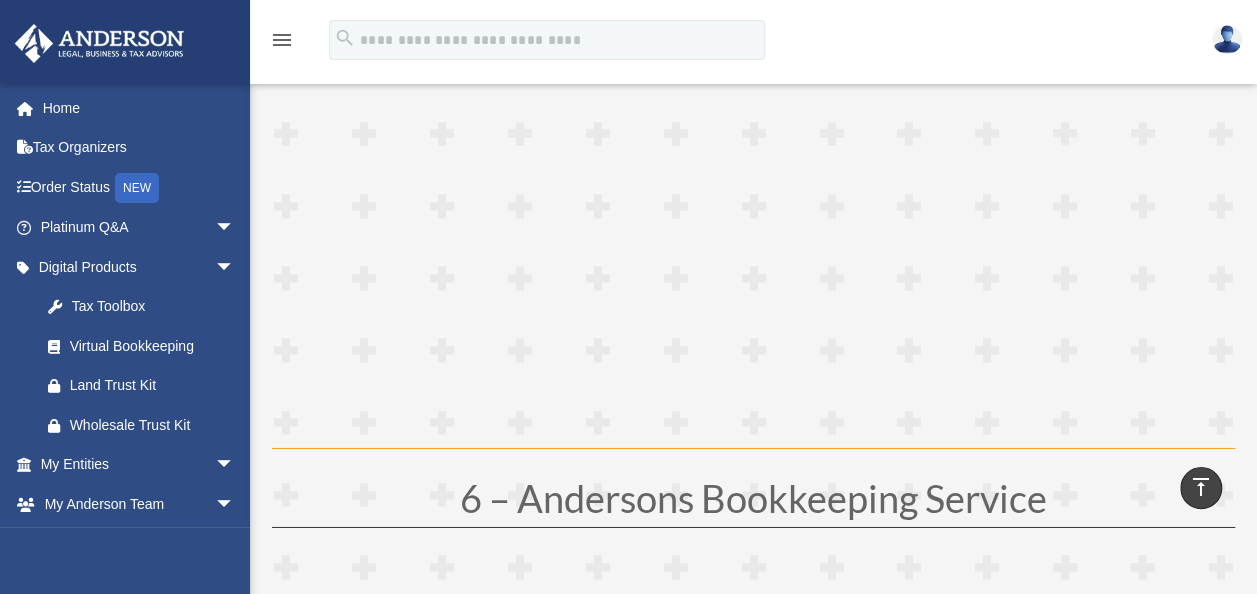 scroll, scrollTop: 3000, scrollLeft: 0, axis: vertical 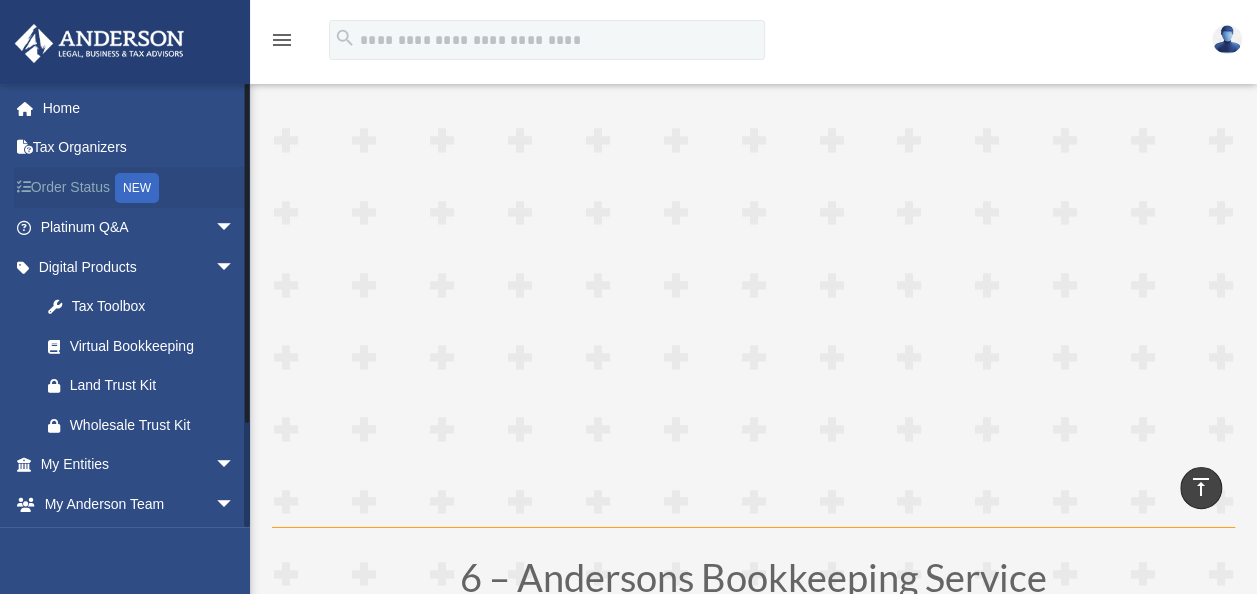 click on "Order Status  NEW" at bounding box center [139, 187] 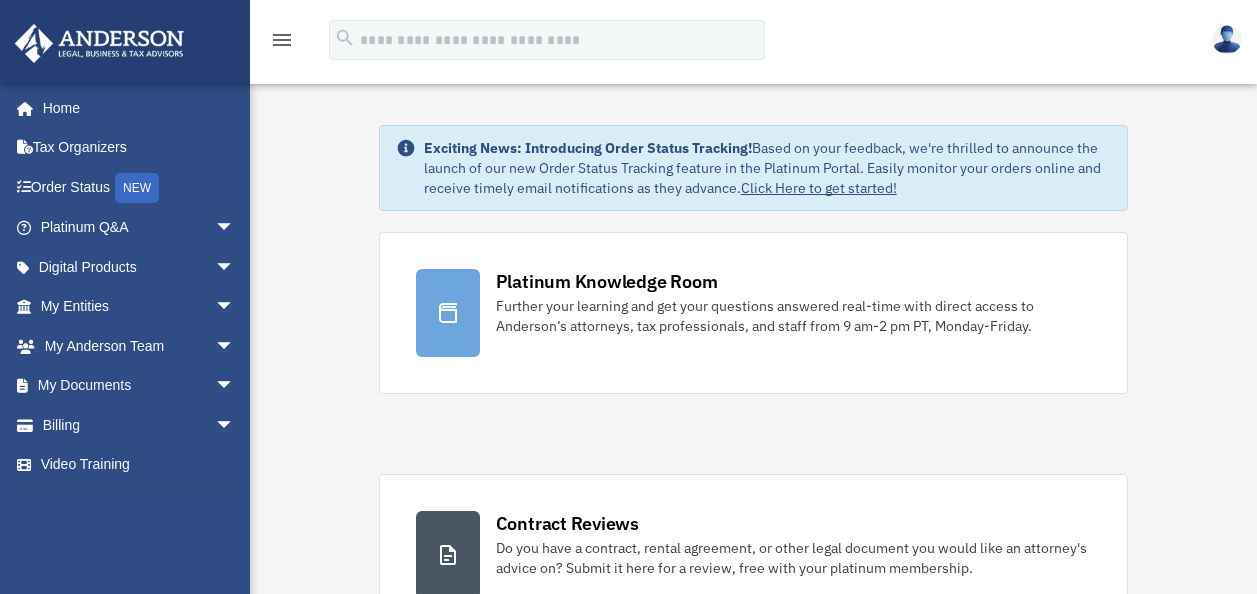 scroll, scrollTop: 0, scrollLeft: 0, axis: both 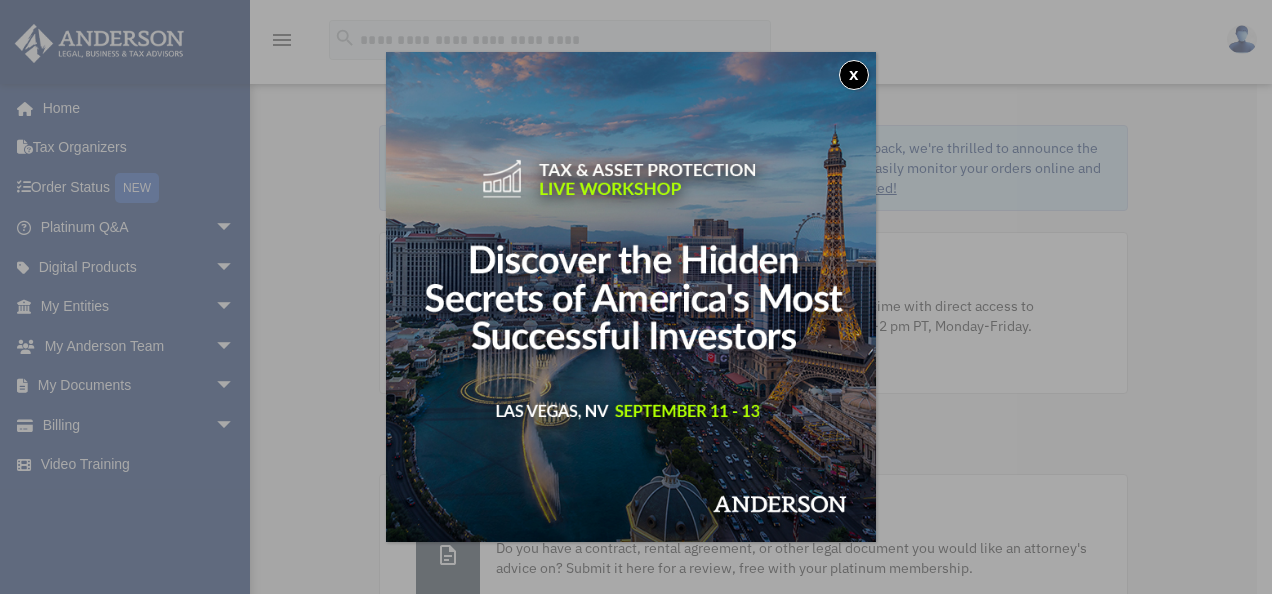 click on "x" at bounding box center (854, 75) 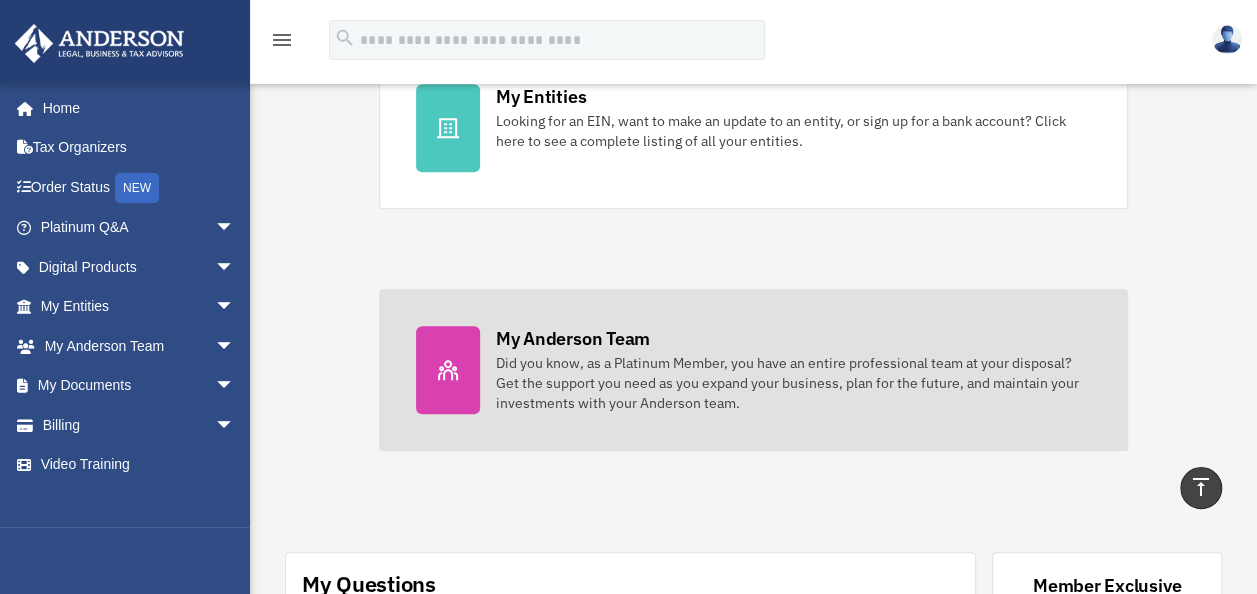 scroll, scrollTop: 800, scrollLeft: 0, axis: vertical 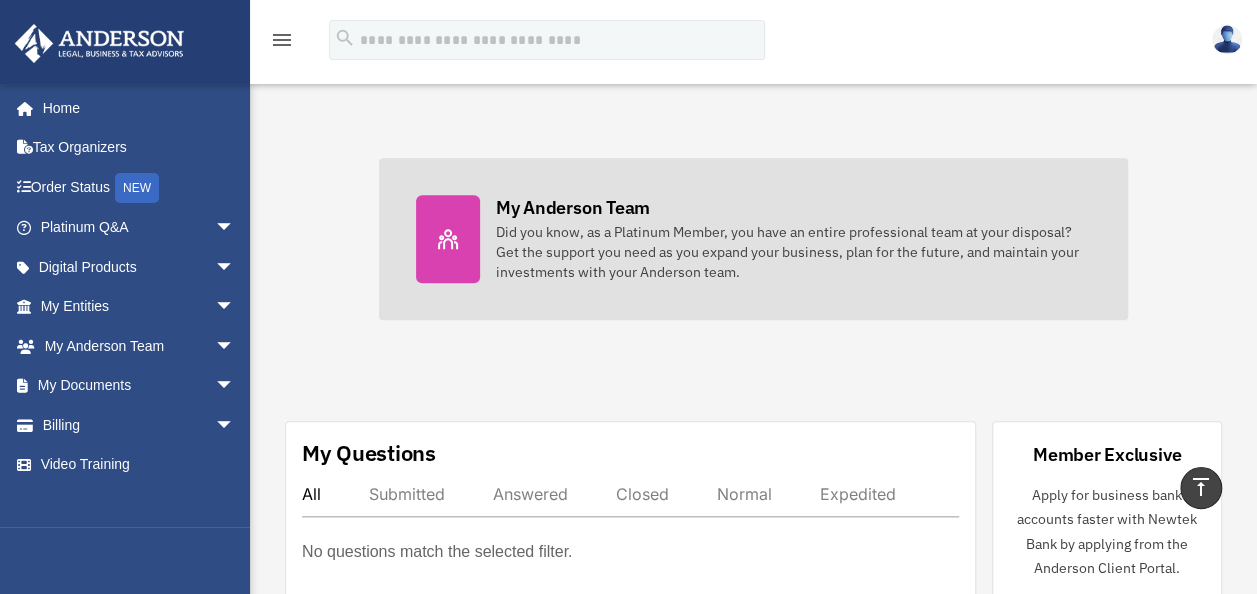 click on "Did you know, as a Platinum Member, you have an entire professional team at your disposal? Get the support you need as you expand your business, plan for the future, and maintain your investments with your Anderson team." at bounding box center [794, 252] 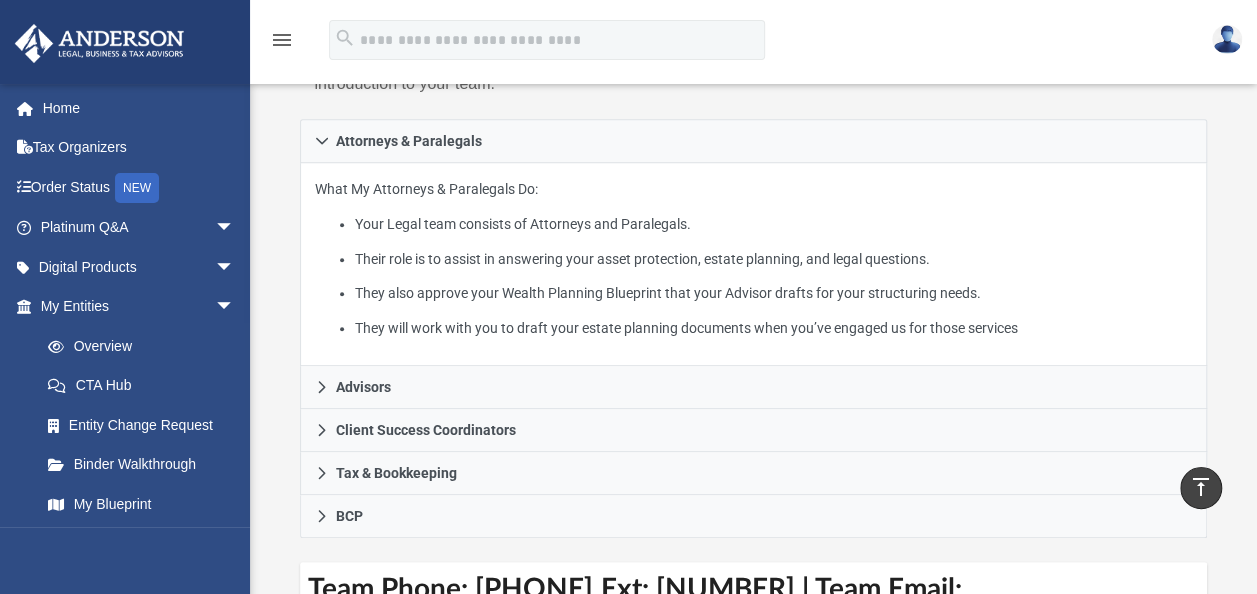 scroll, scrollTop: 300, scrollLeft: 0, axis: vertical 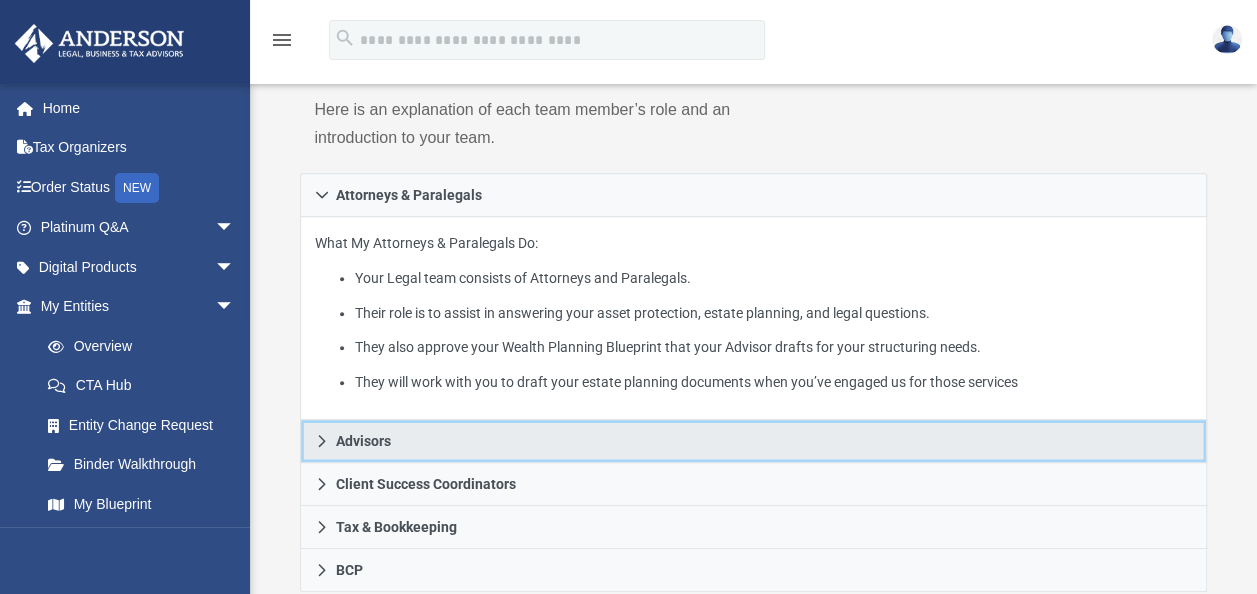 click on "Advisors" at bounding box center [753, 441] 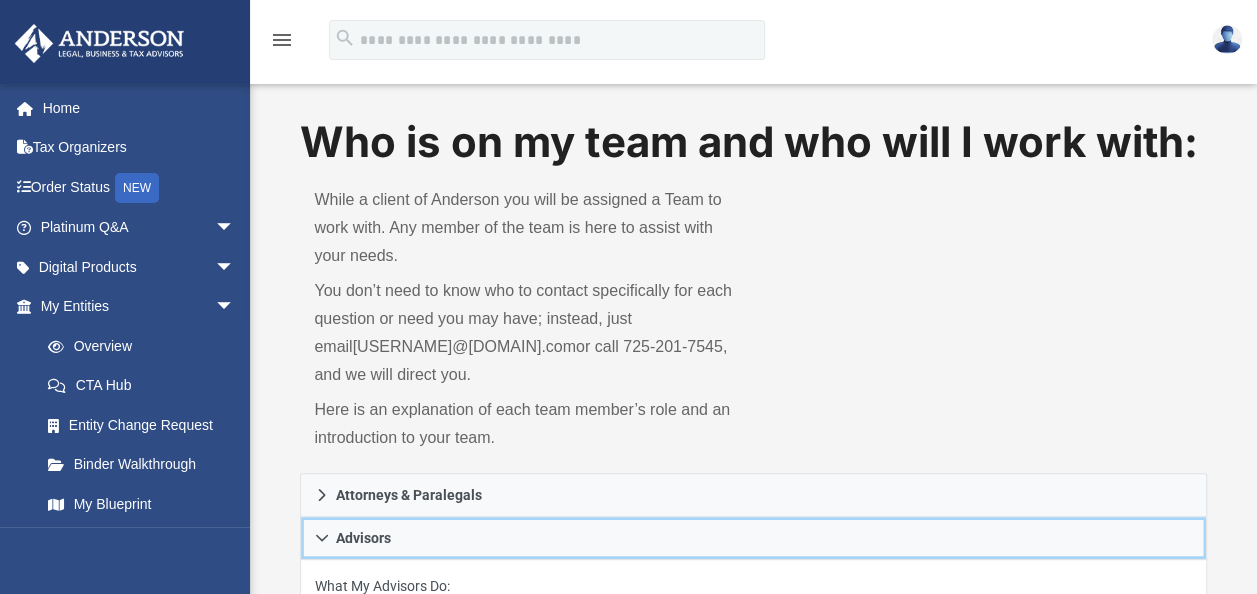 scroll, scrollTop: 0, scrollLeft: 0, axis: both 